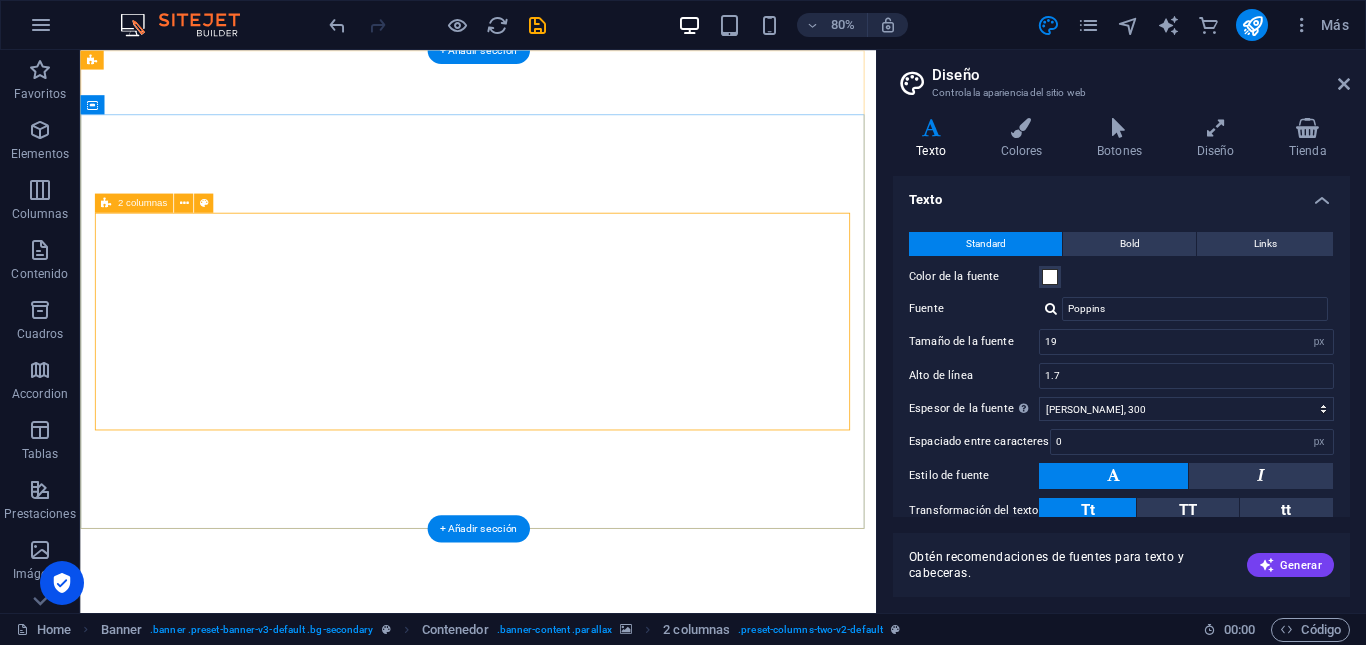 select on "px" 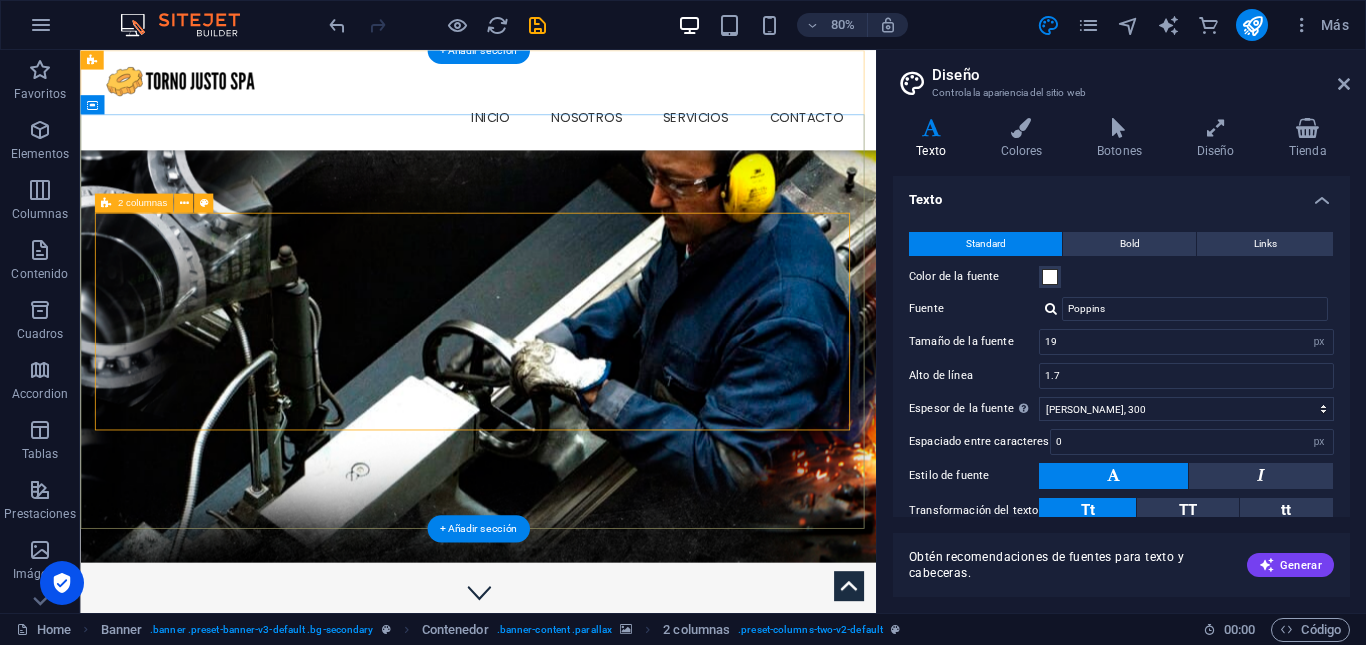 scroll, scrollTop: 1, scrollLeft: 0, axis: vertical 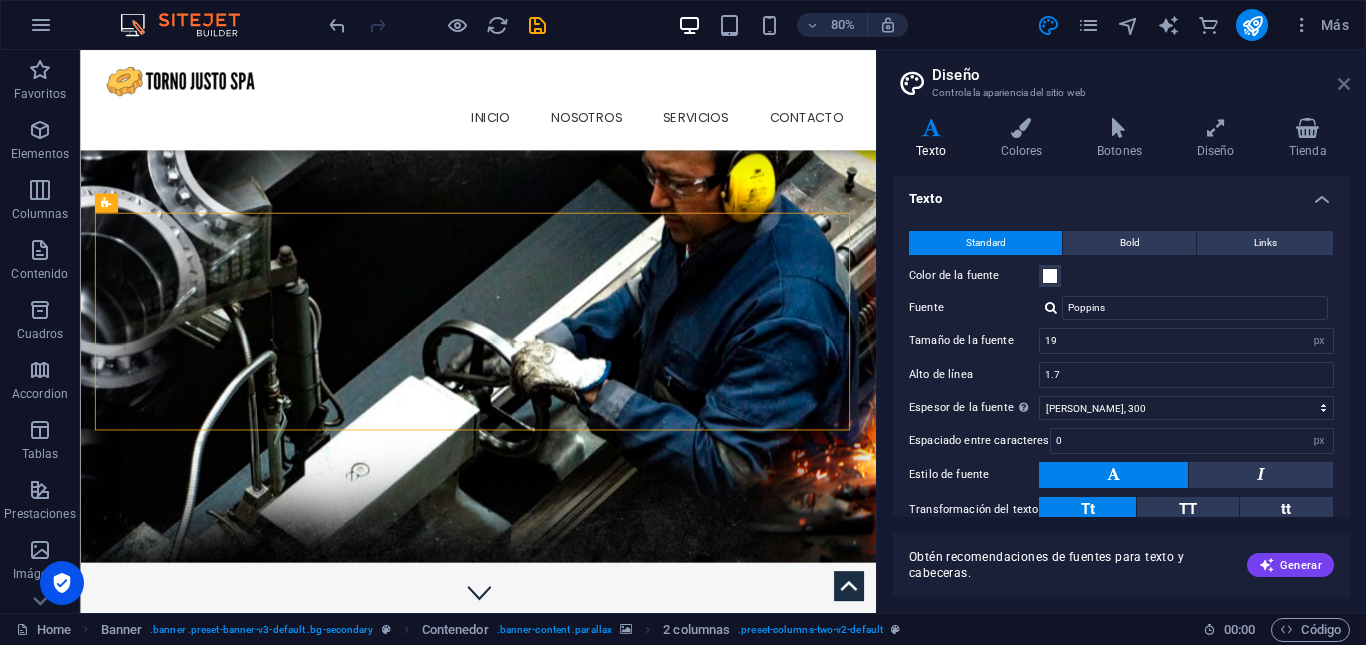 click at bounding box center [1344, 84] 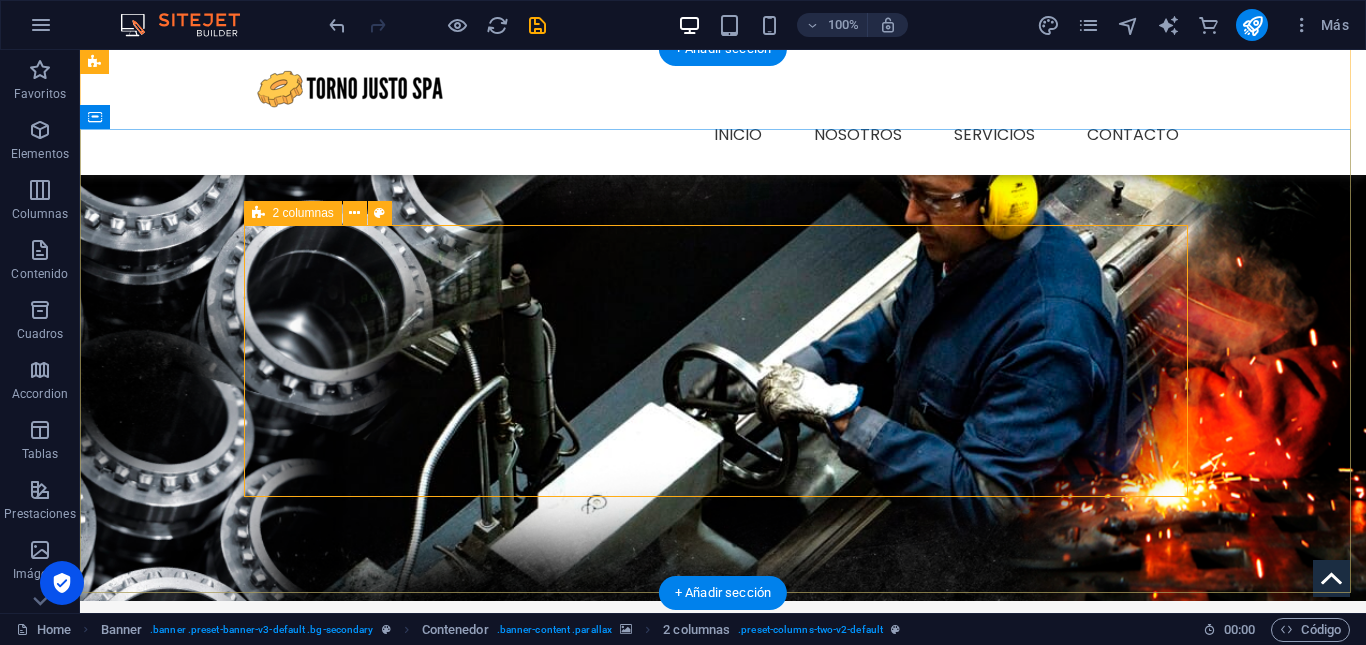 scroll, scrollTop: 0, scrollLeft: 0, axis: both 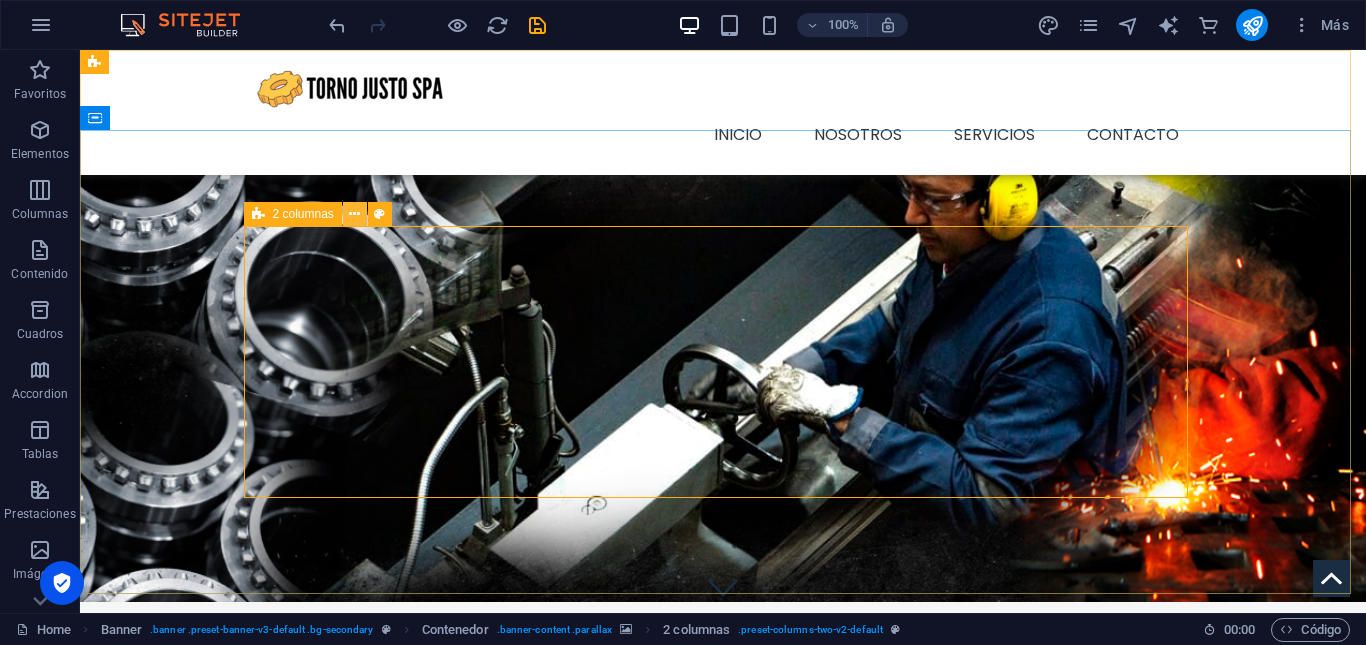 click at bounding box center (355, 214) 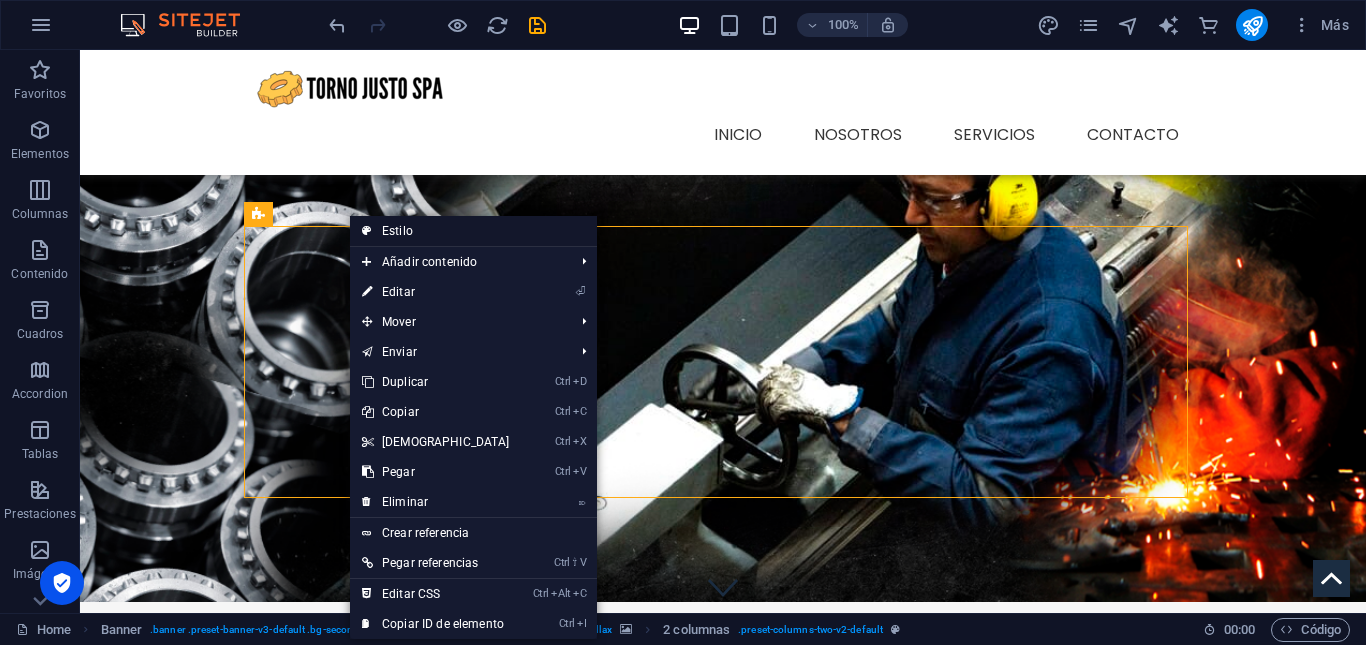 click on "Estilo" at bounding box center (473, 231) 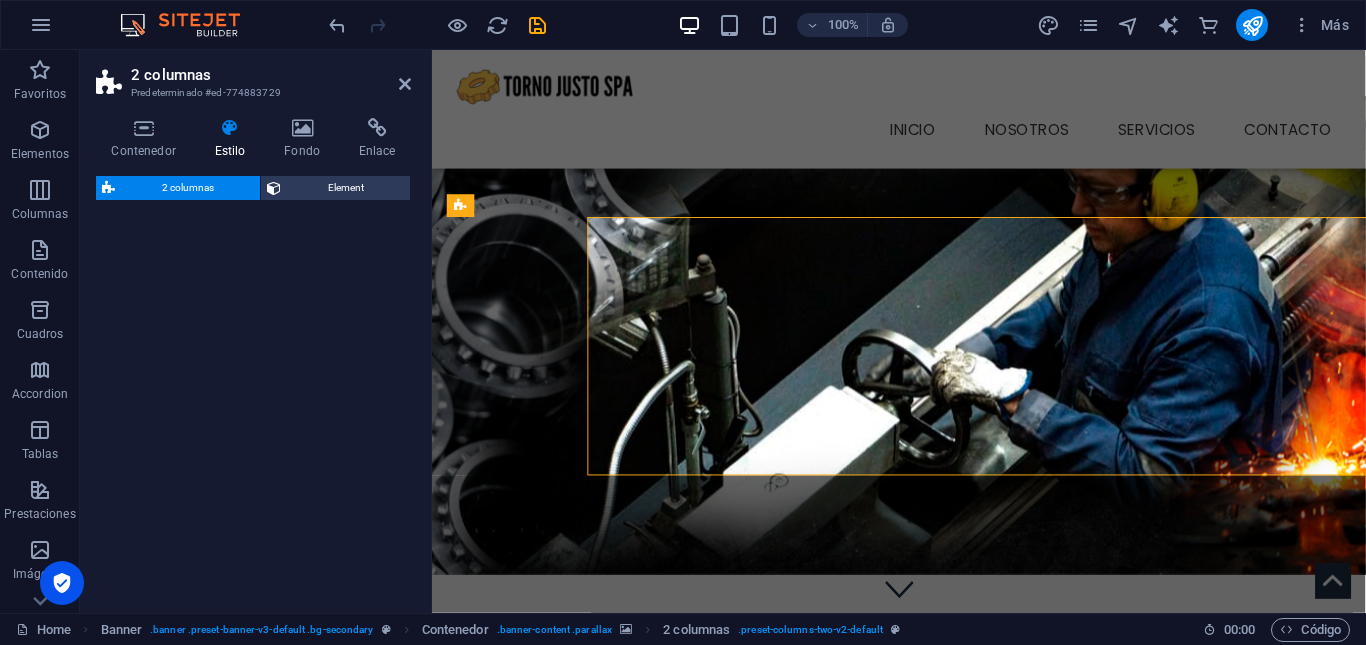 select on "rem" 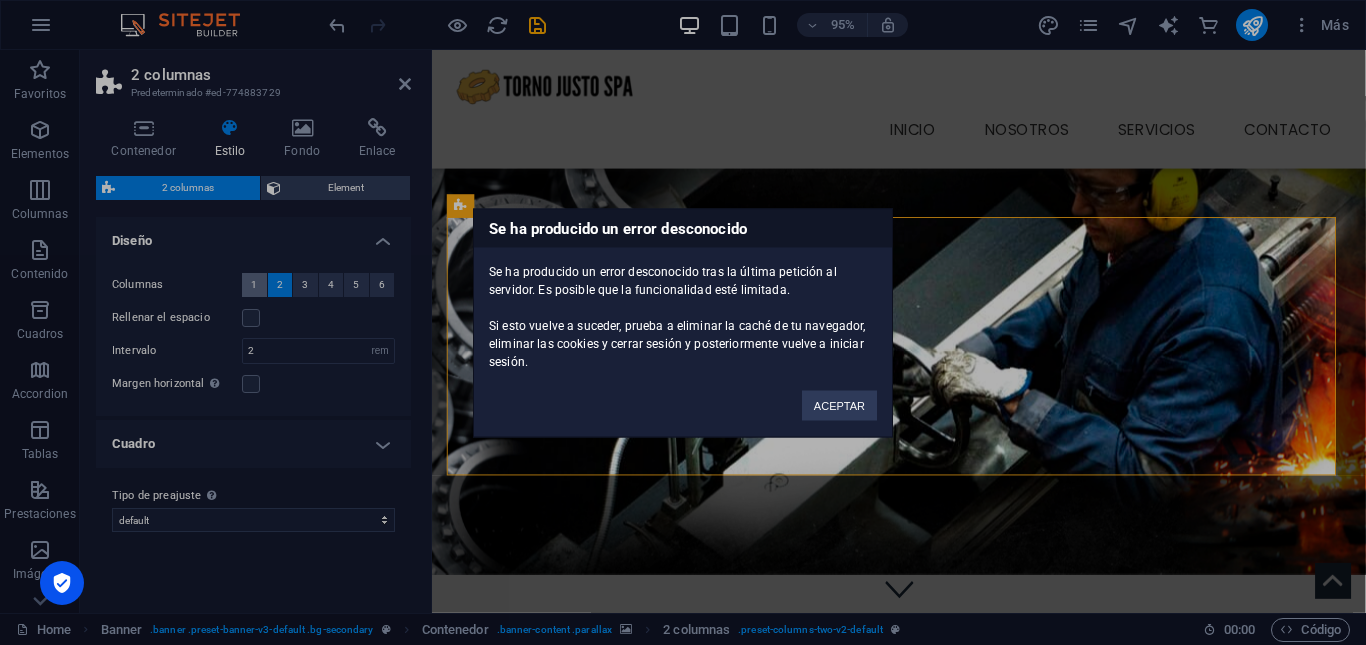 click on "Se ha producido un error desconocido Se ha producido un error desconocido tras la última petición al servidor. Es posible que la funcionalidad esté limitada.  Si esto vuelve a suceder, prueba a eliminar la caché de tu navegador, eliminar las cookies y cerrar sesión y posteriormente vuelve a iniciar sesión. ACEPTAR" at bounding box center (683, 322) 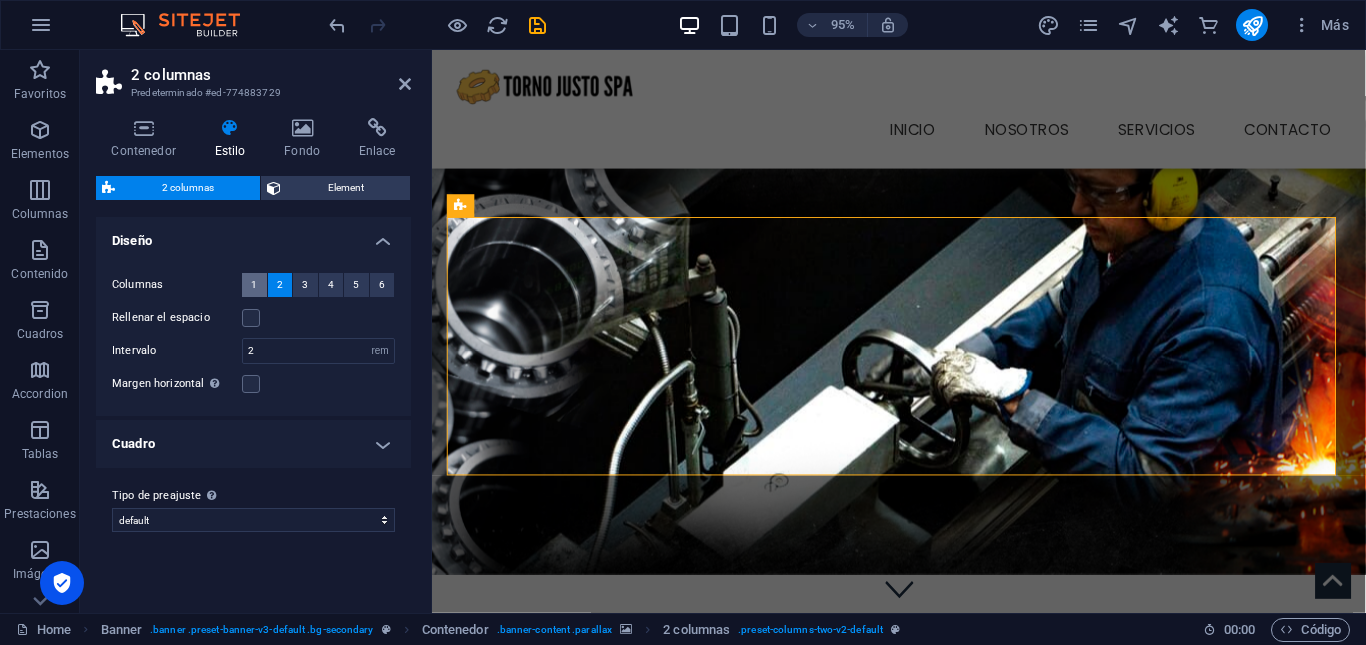 click on "1" at bounding box center (254, 285) 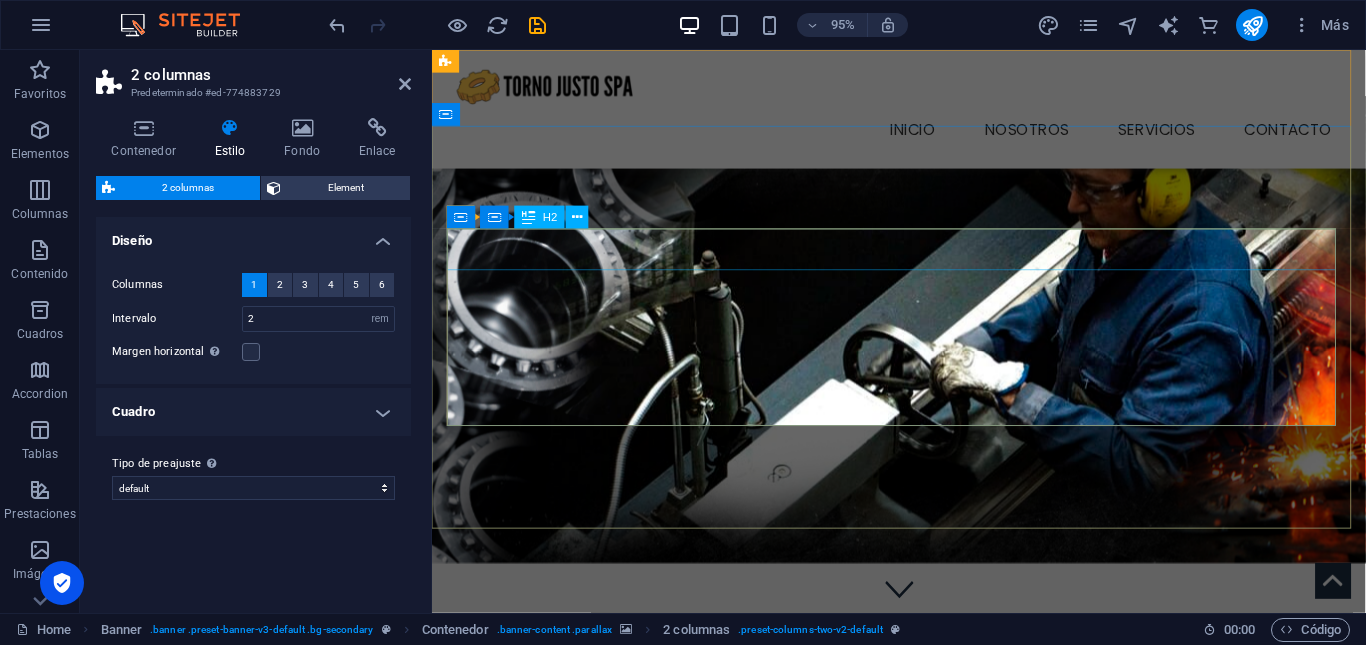 click on "Blank Template" at bounding box center [924, 740] 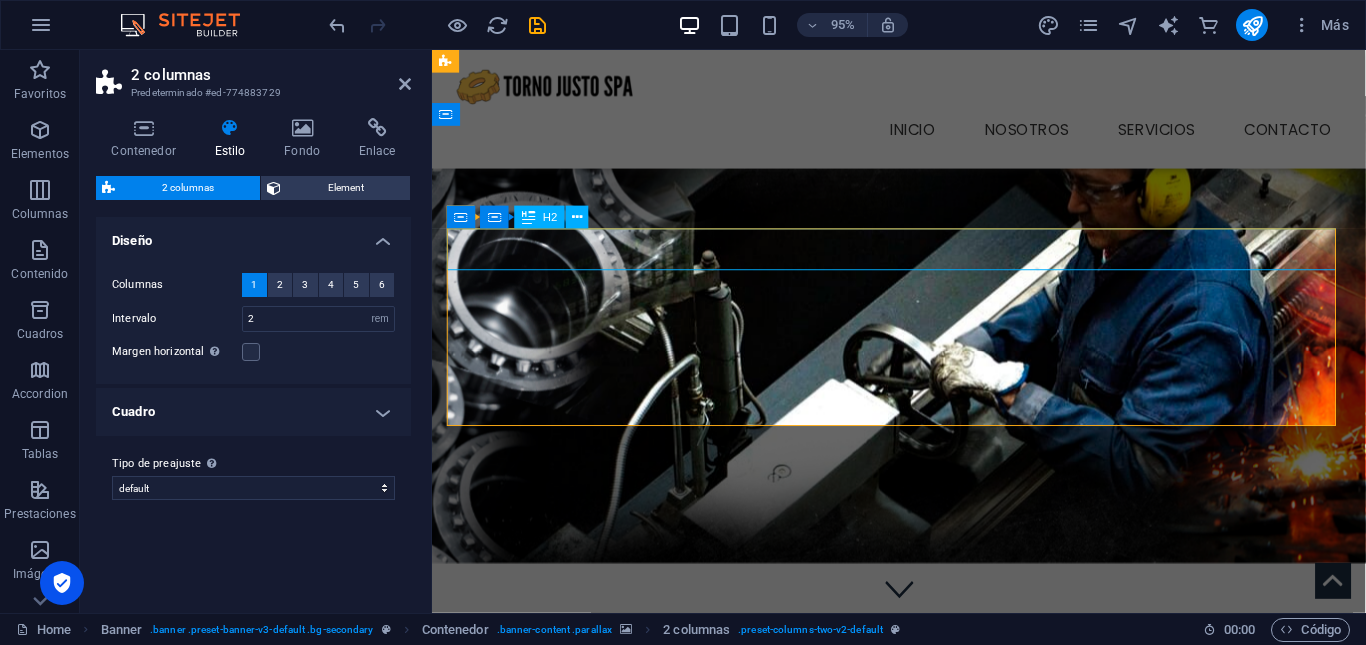 click on "Blank Template" at bounding box center (924, 740) 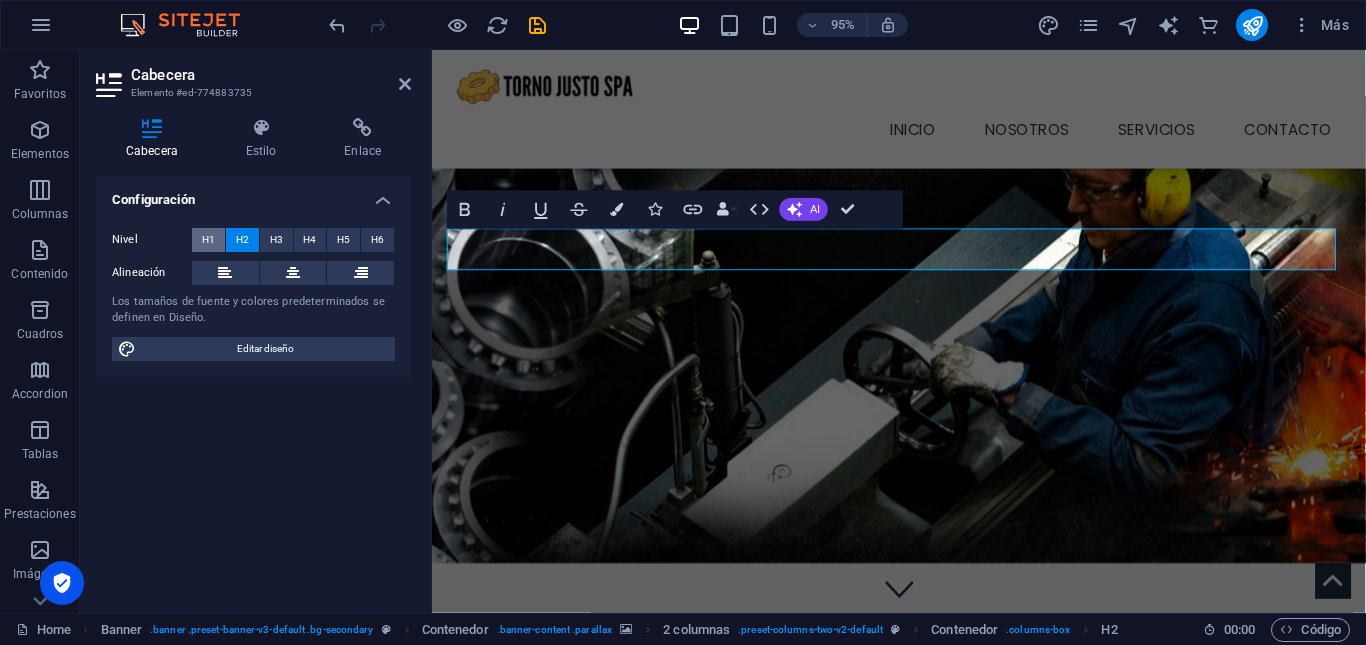 click on "H1" at bounding box center (208, 240) 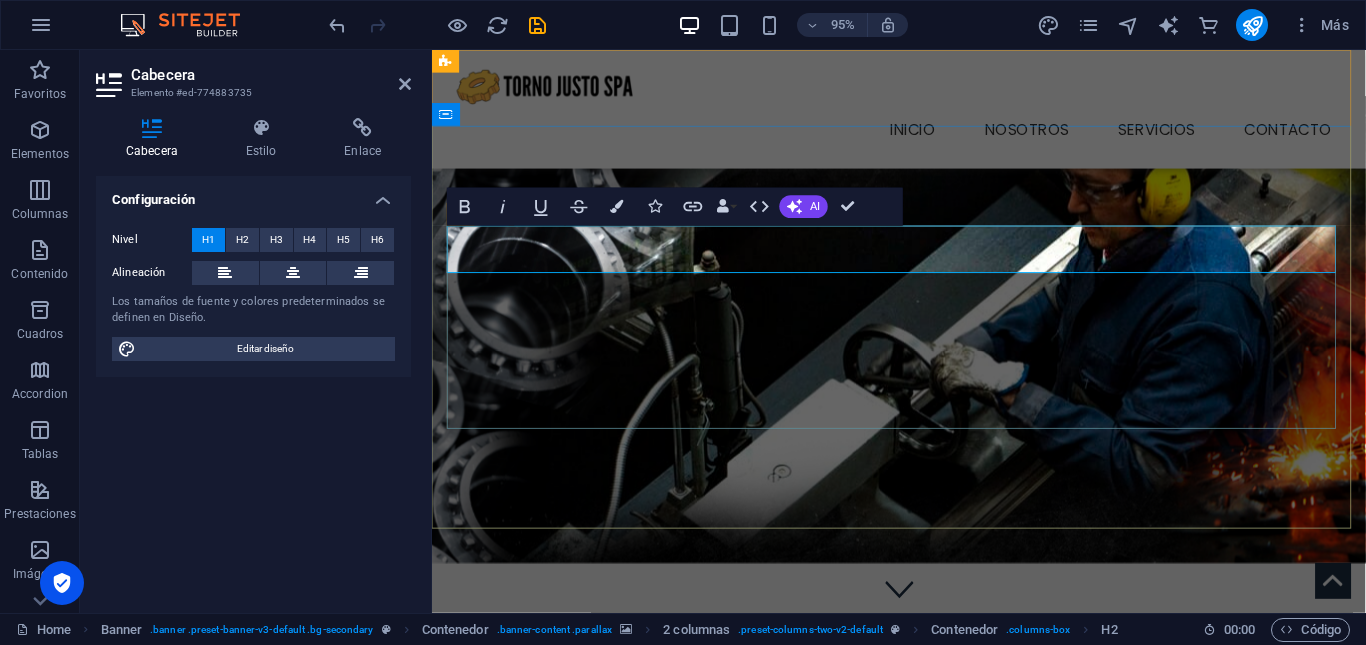 click on "Blank Template" at bounding box center (924, 743) 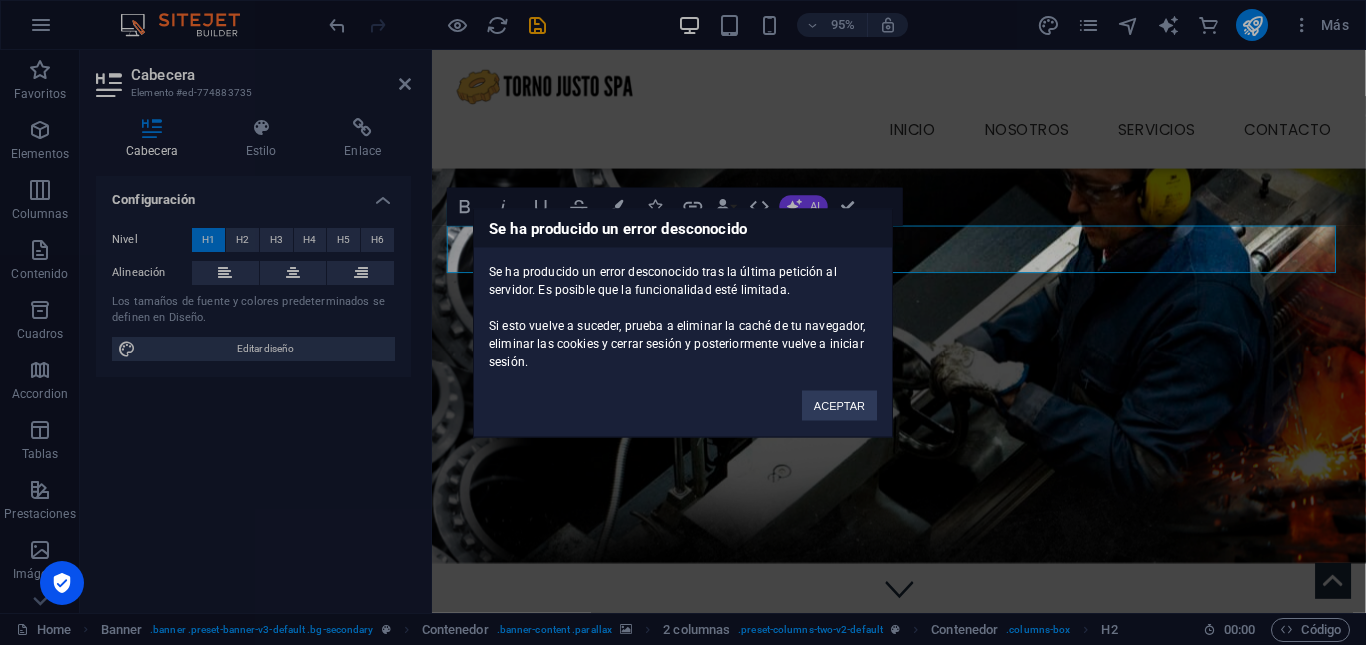 type 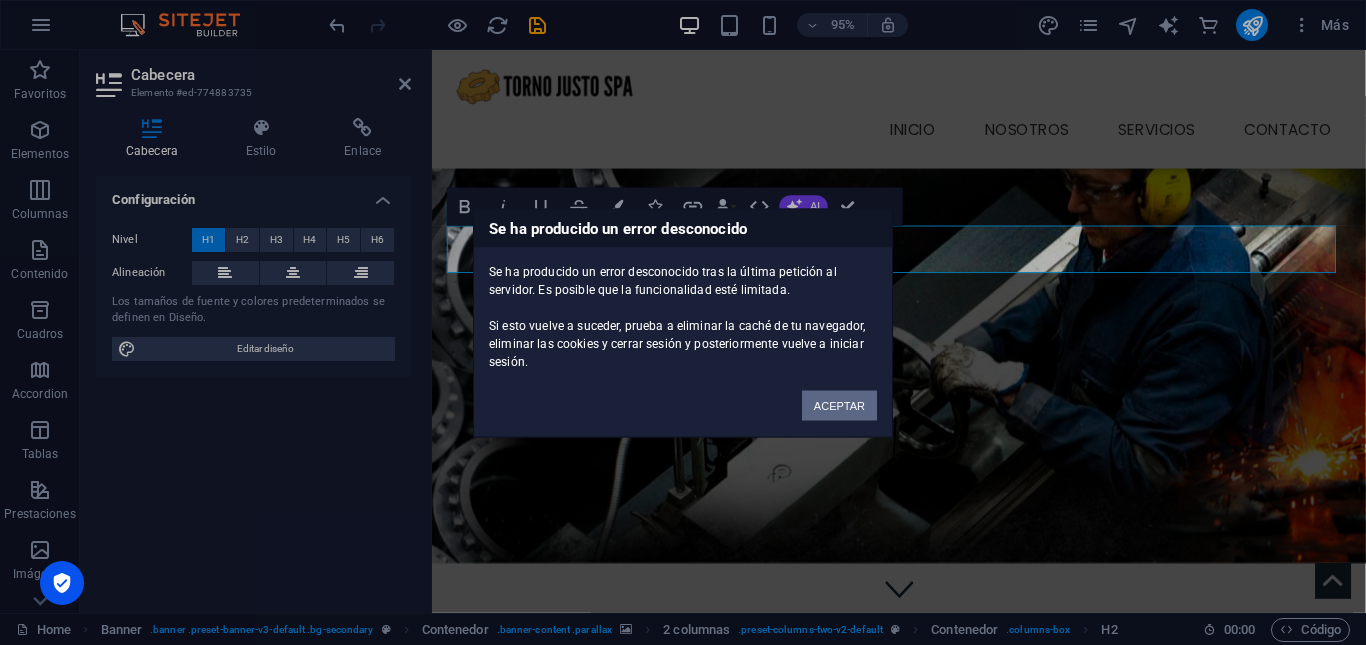 click on "ACEPTAR" at bounding box center (839, 405) 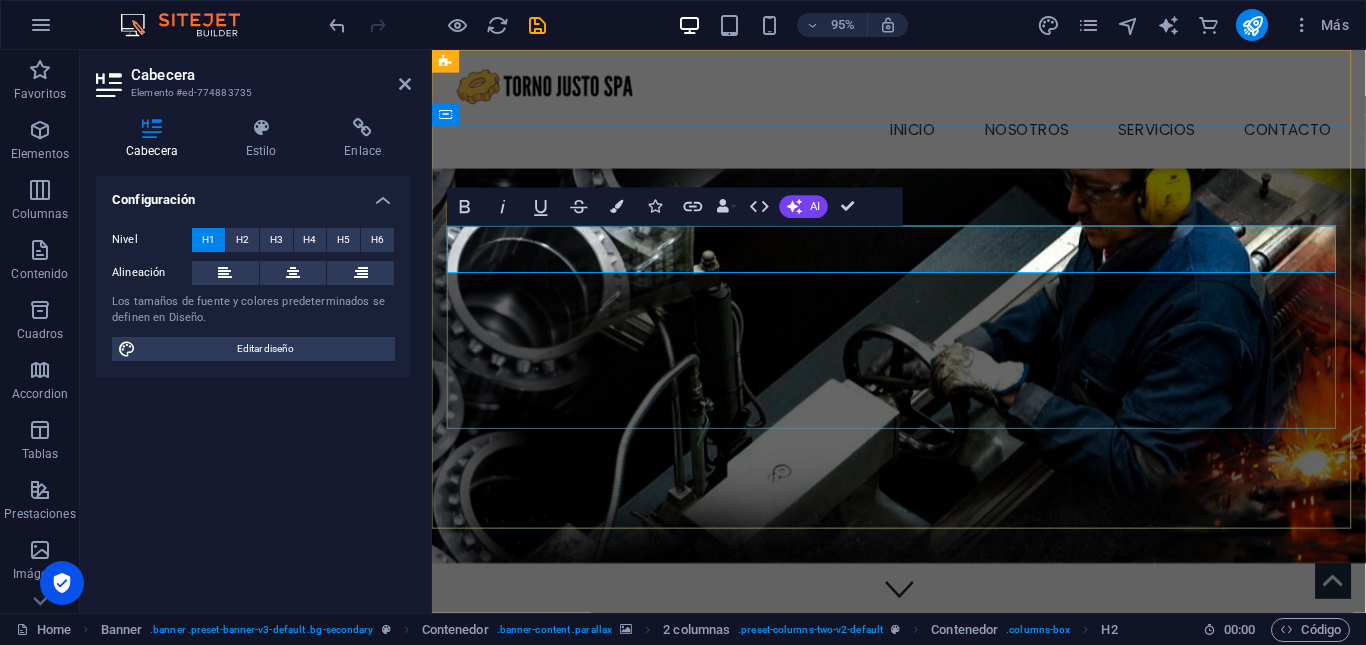 click on "​Diseño, Fabricación de Piezas Me" at bounding box center [924, 743] 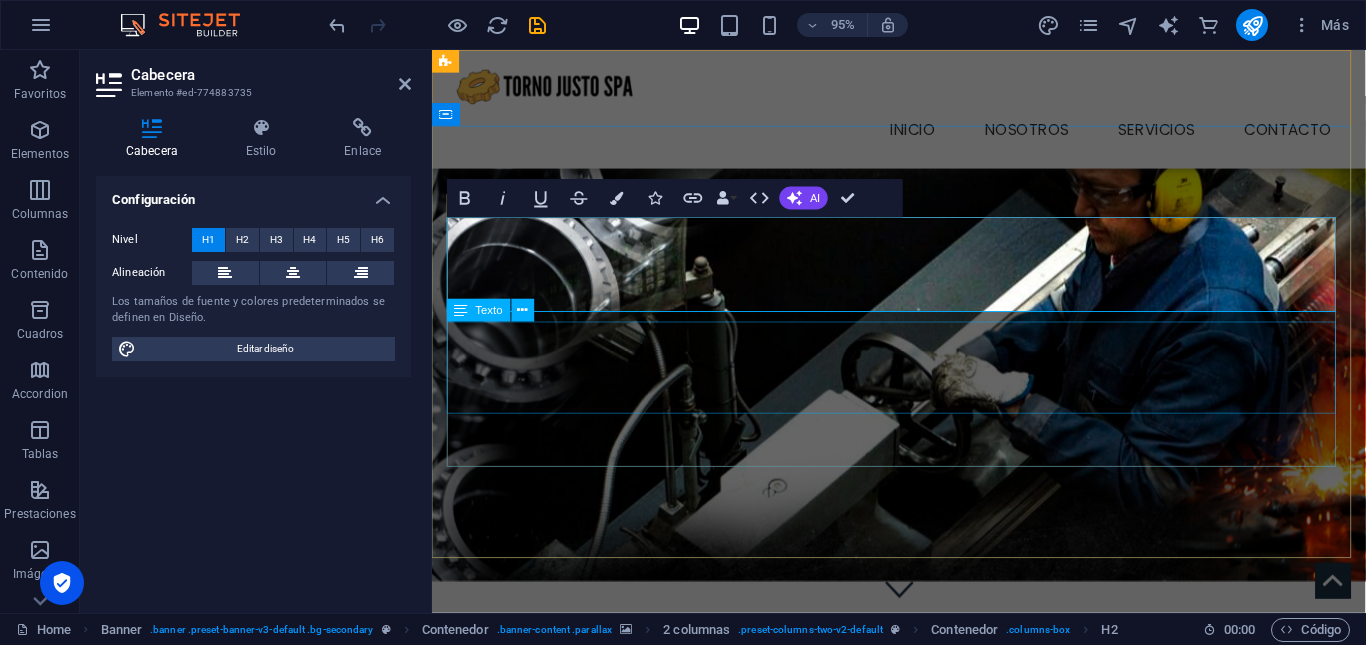click on "Lorem ipsum dolor sit amet, consectetuer adipiscing elit. Aenean commodo ligula eget dolor. Aenean massa. Cum sociis natoque penatibus et fringilla vel ligula eget dolor magnis sociis natoque penatibus dis." at bounding box center (924, 895) 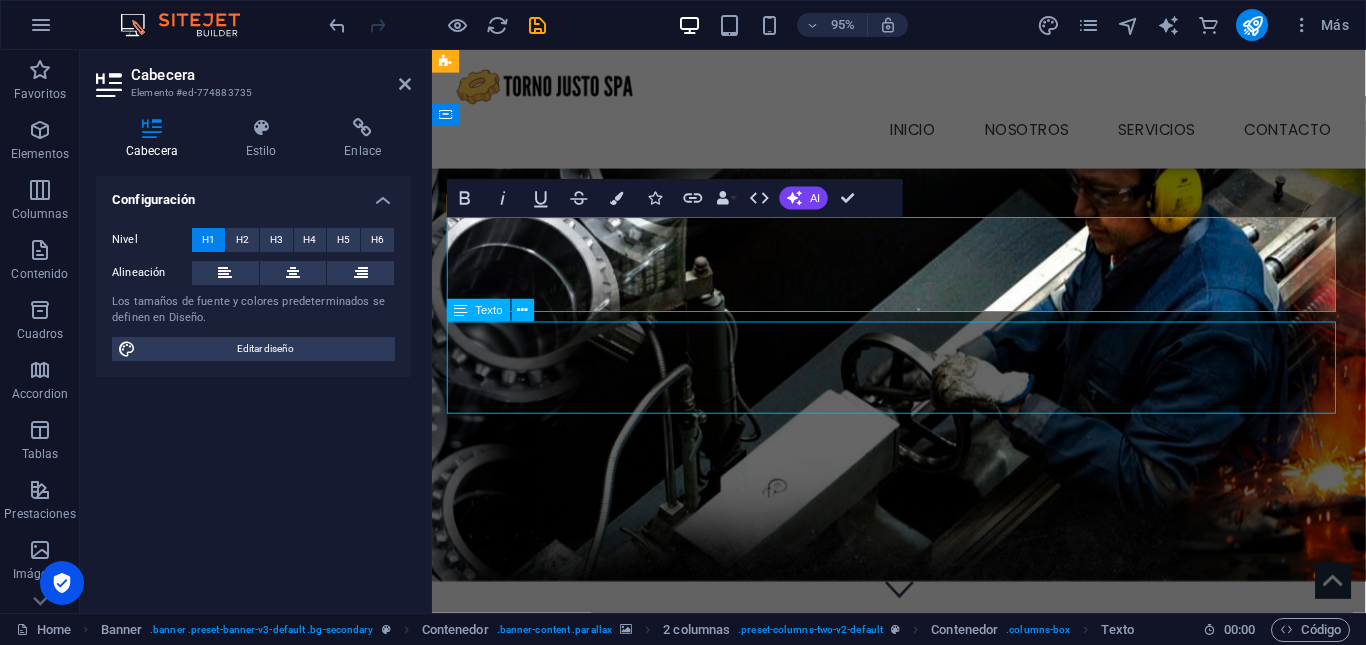 click on "Lorem ipsum dolor sit amet, consectetuer adipiscing elit. Aenean commodo ligula eget dolor. Aenean massa. Cum sociis natoque penatibus et fringilla vel ligula eget dolor magnis sociis natoque penatibus dis." at bounding box center [924, 895] 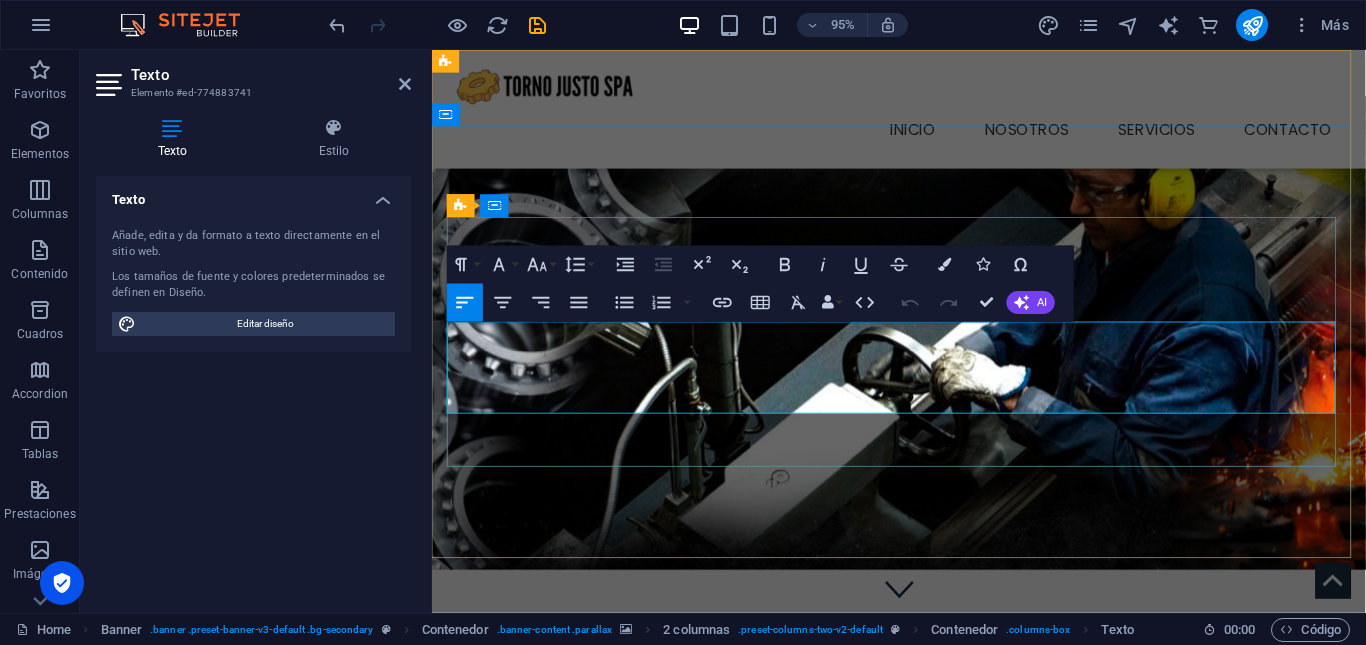click on "Lorem ipsum dolor sit amet, consectetuer adipiscing elit. Aenean commodo ligula eget dolor. Aenean massa. Cum sociis natoque penatibus et fringilla vel ligula eget dolor magnis sociis natoque penatibus dis." at bounding box center (924, 883) 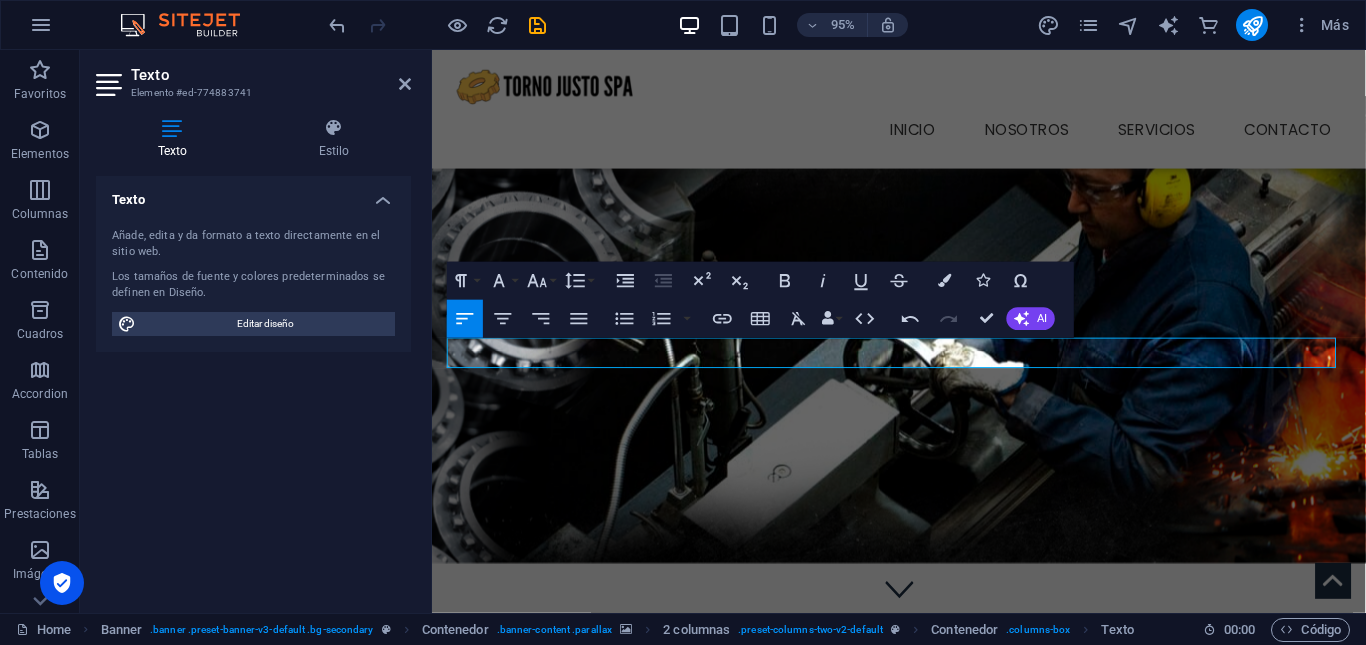 click at bounding box center [923, 344] 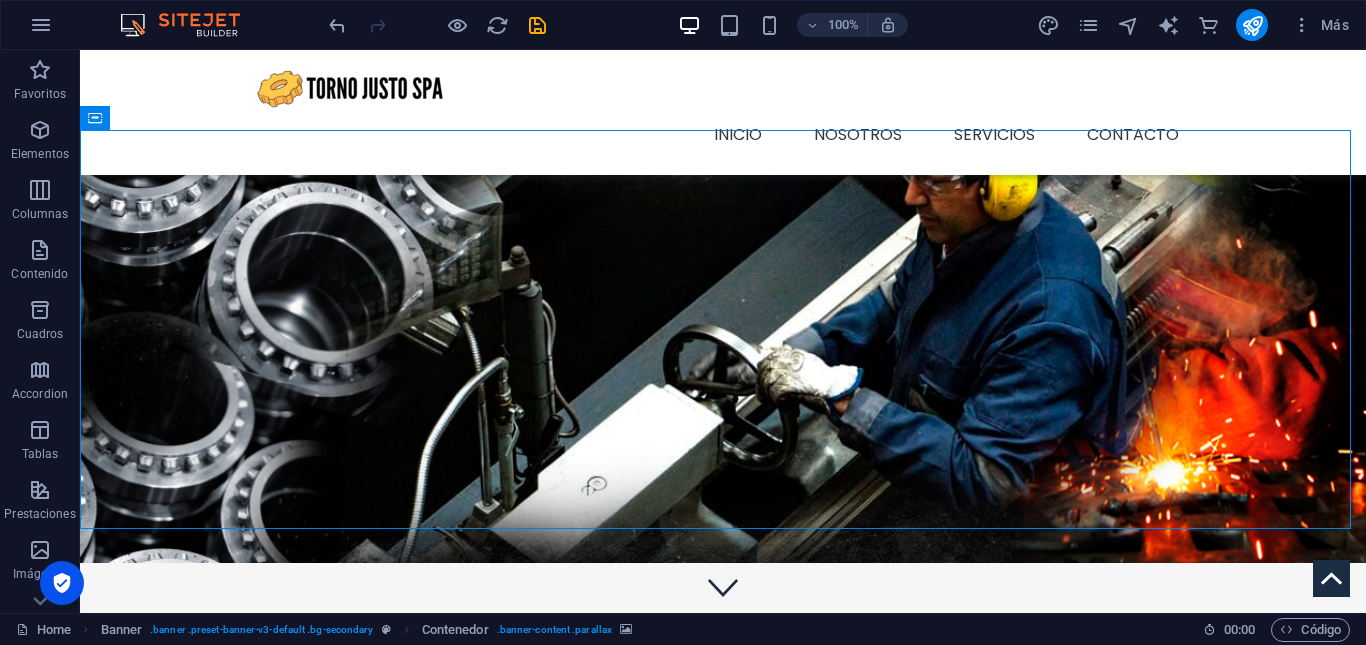 click at bounding box center [723, 330] 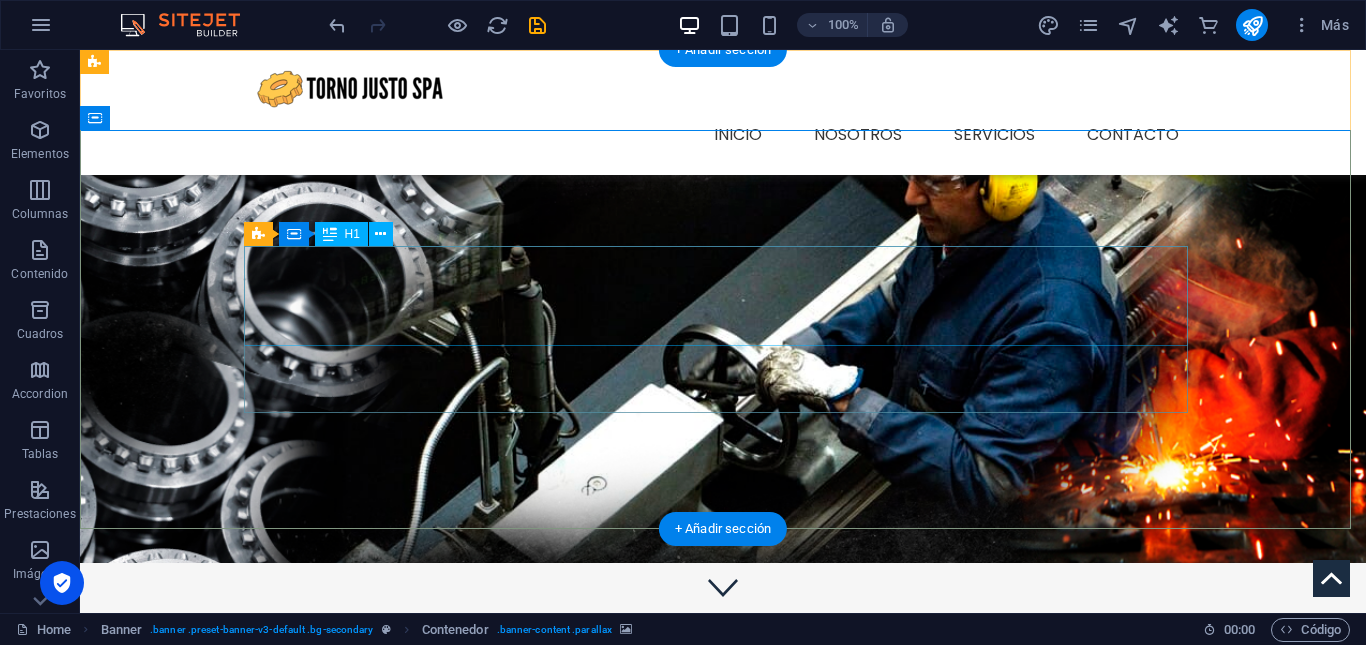 click on "Diseño, Fabricación de Piezas Mecánicas para las Industrias, Corte CNC." at bounding box center (723, 741) 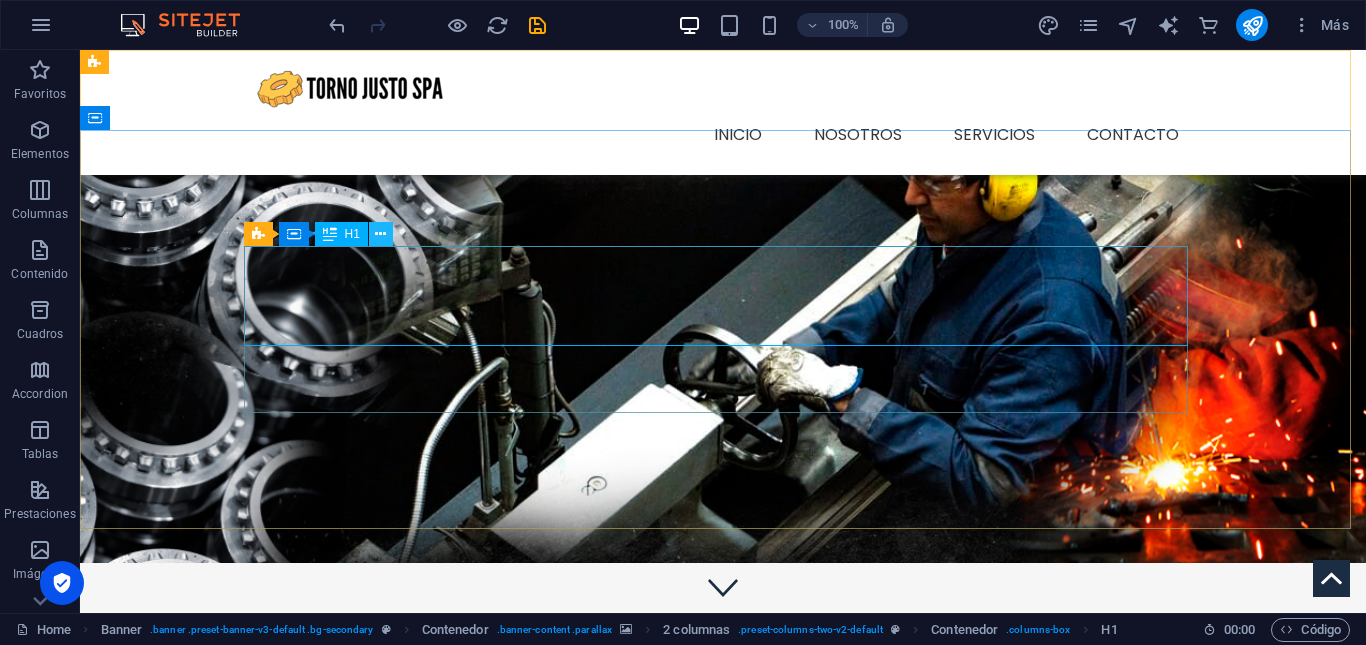 click at bounding box center (380, 234) 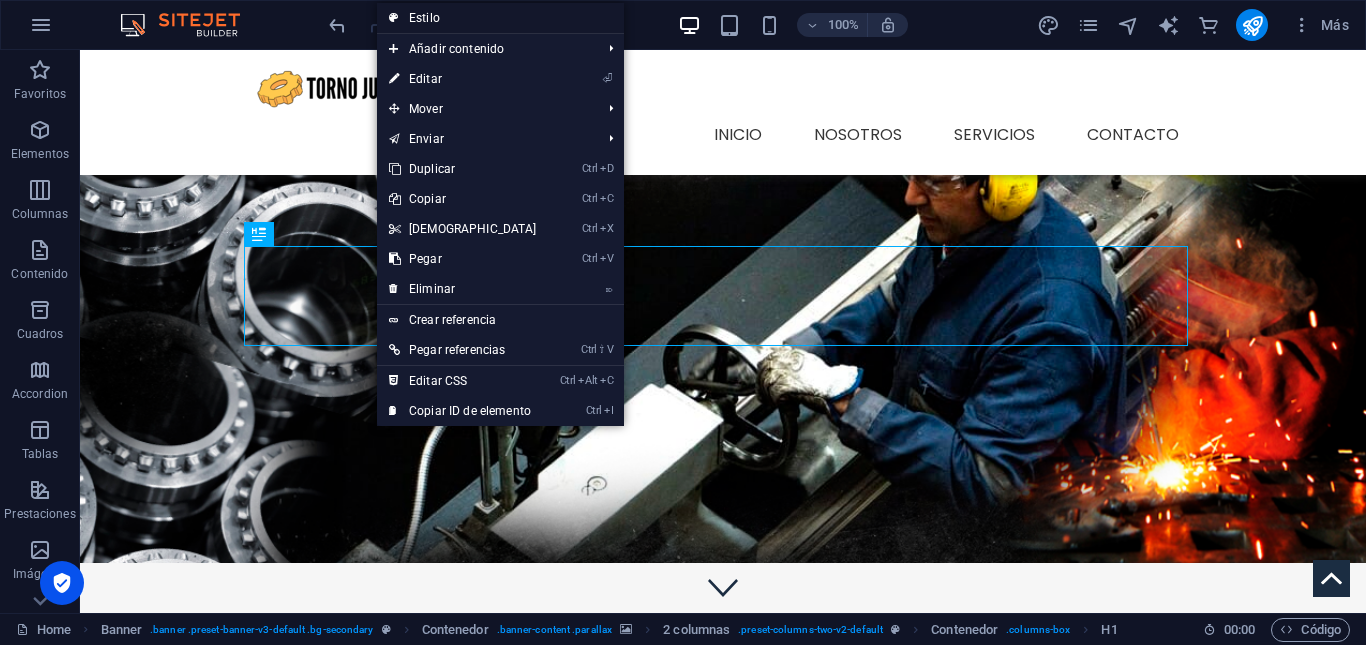 click on "Estilo" at bounding box center (500, 18) 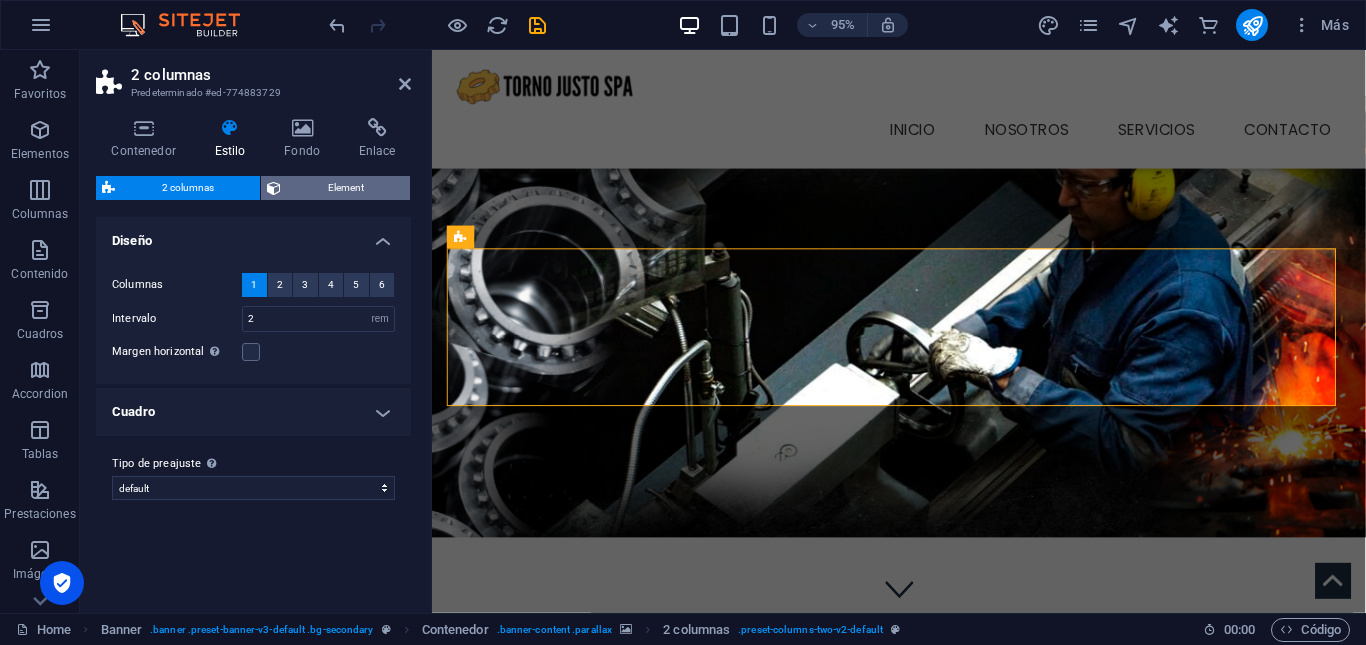 click on "Element" at bounding box center (345, 188) 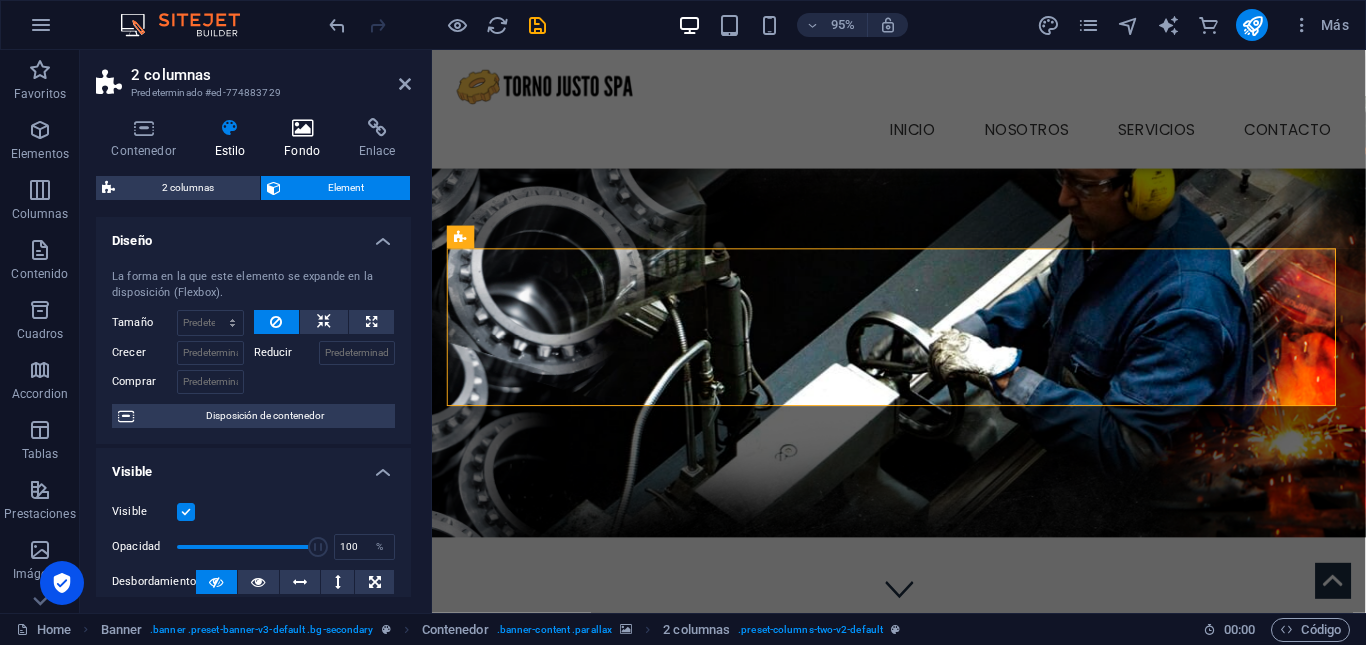 click at bounding box center (302, 128) 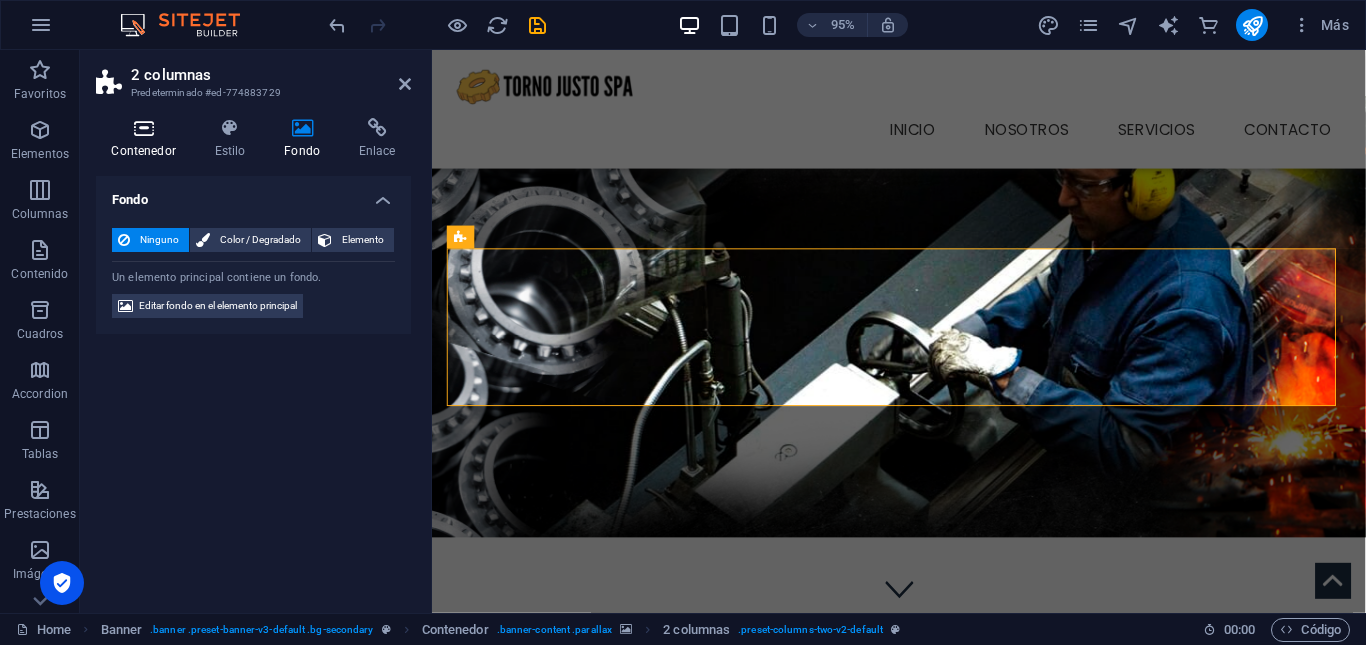 click at bounding box center (143, 128) 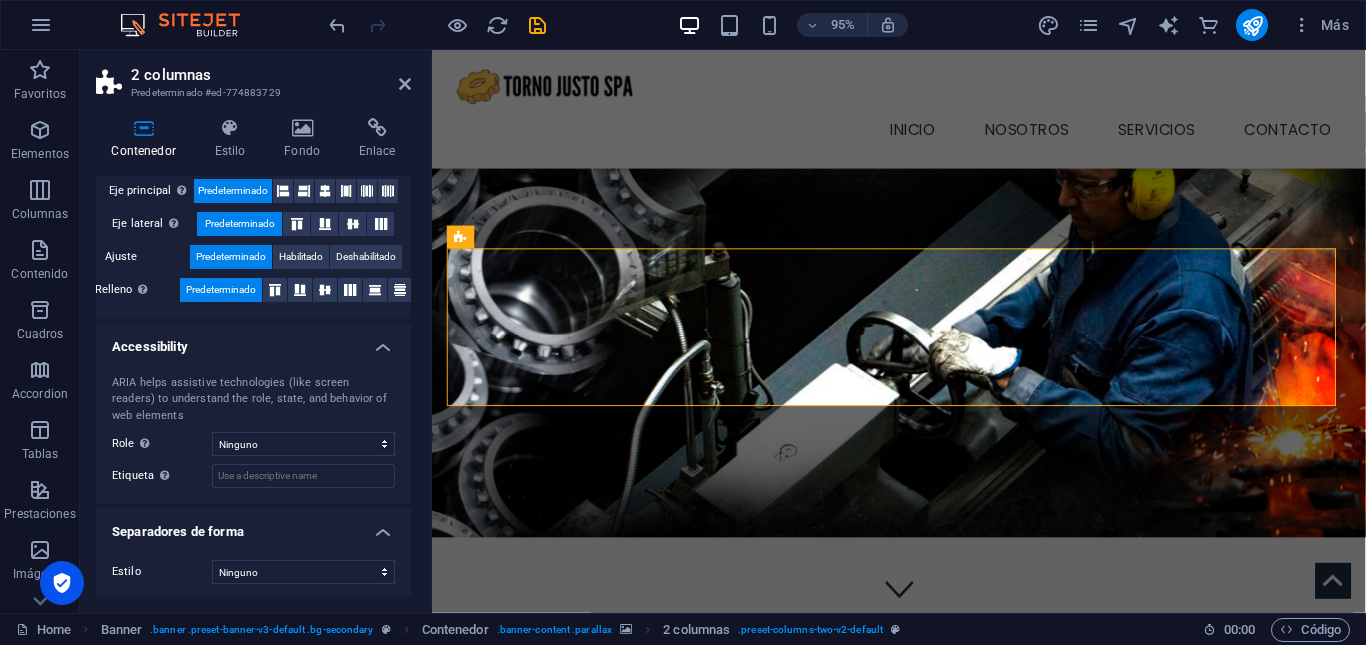 scroll, scrollTop: 378, scrollLeft: 0, axis: vertical 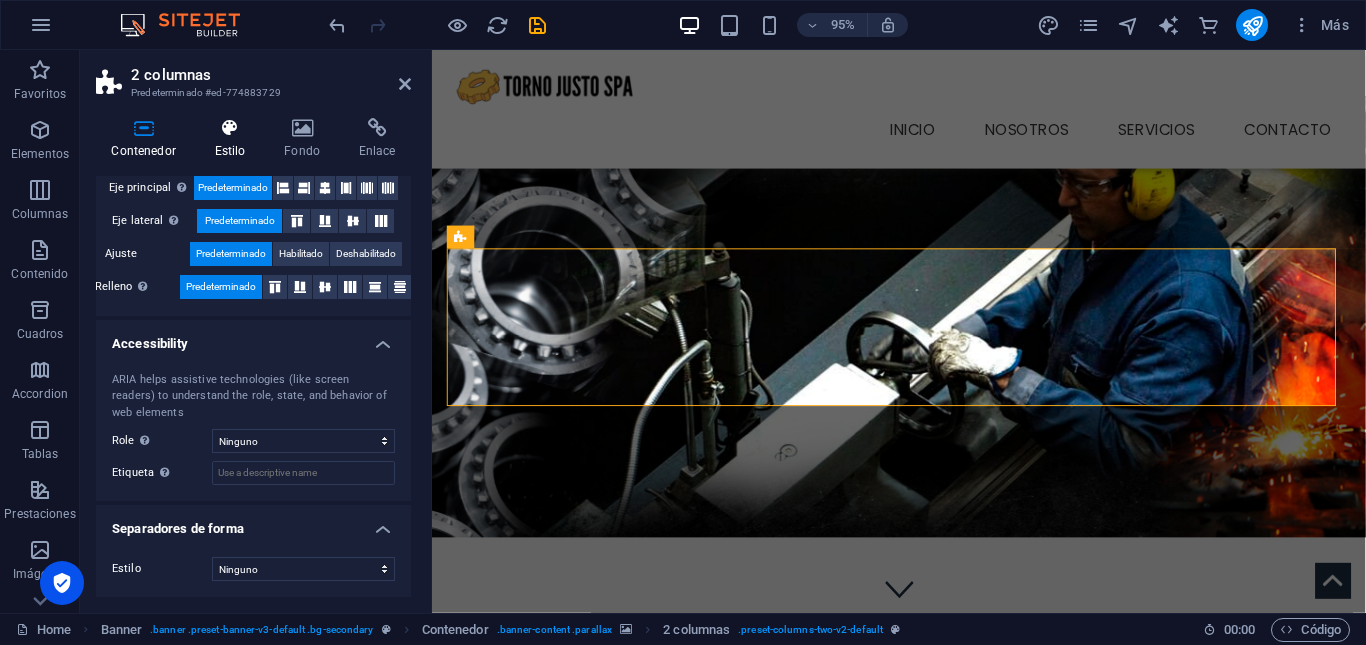 drag, startPoint x: 245, startPoint y: 115, endPoint x: 233, endPoint y: 128, distance: 17.691807 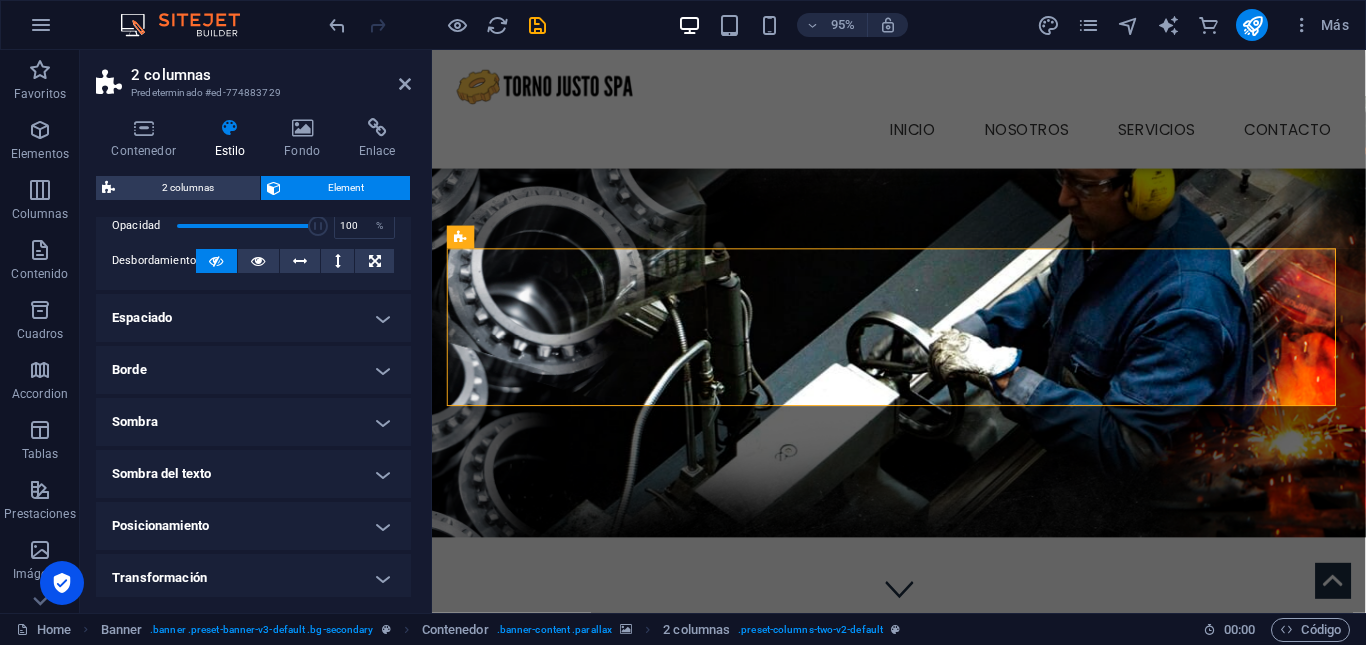 scroll, scrollTop: 358, scrollLeft: 0, axis: vertical 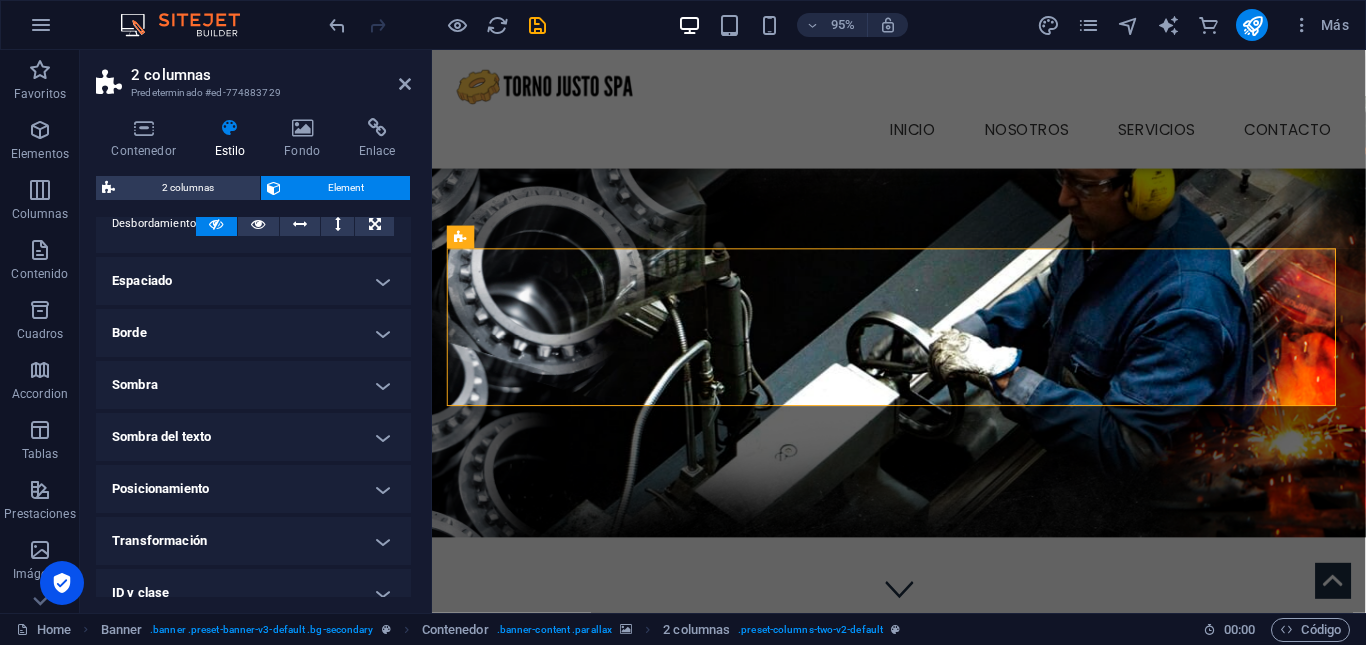 click on "Sombra" at bounding box center (253, 385) 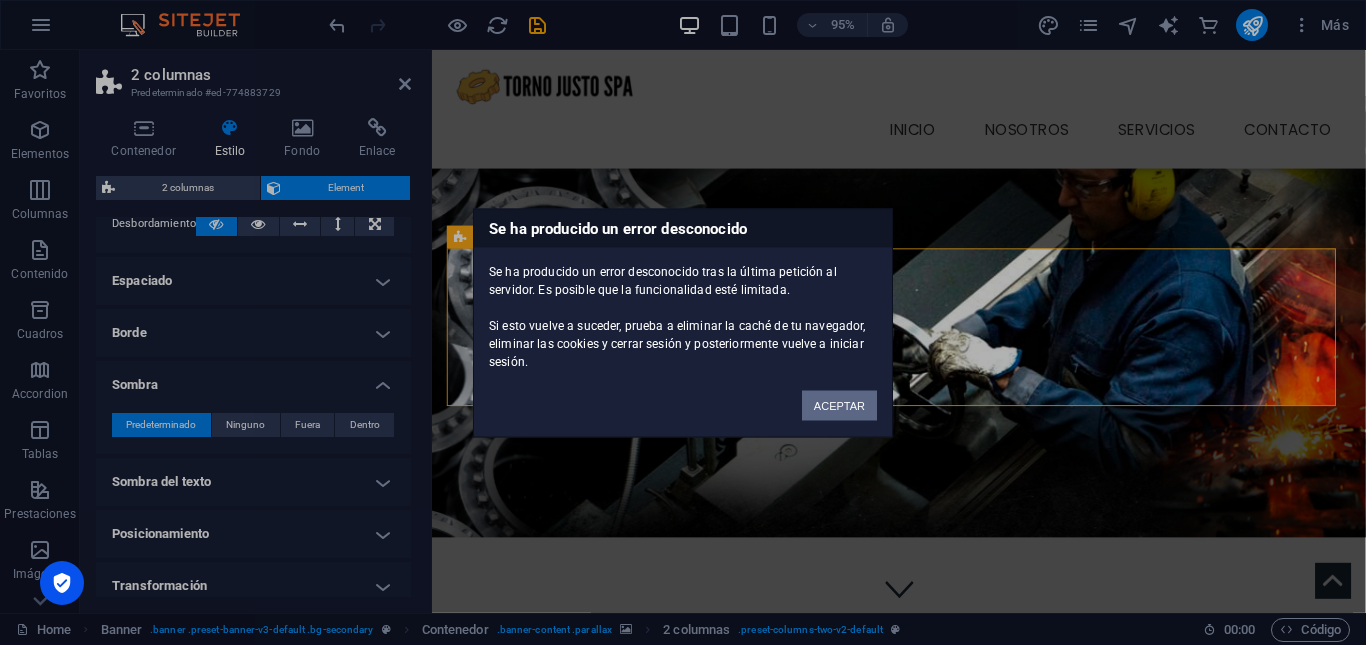 click on "ACEPTAR" at bounding box center (839, 405) 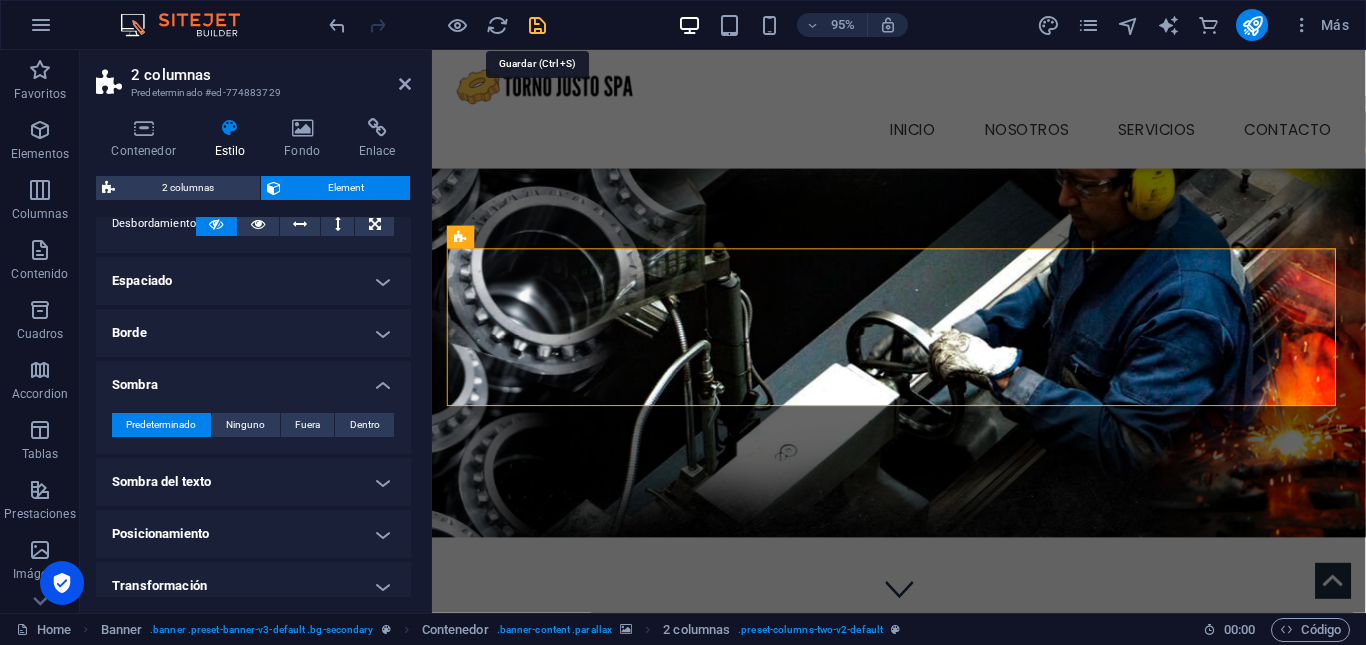 click at bounding box center (537, 25) 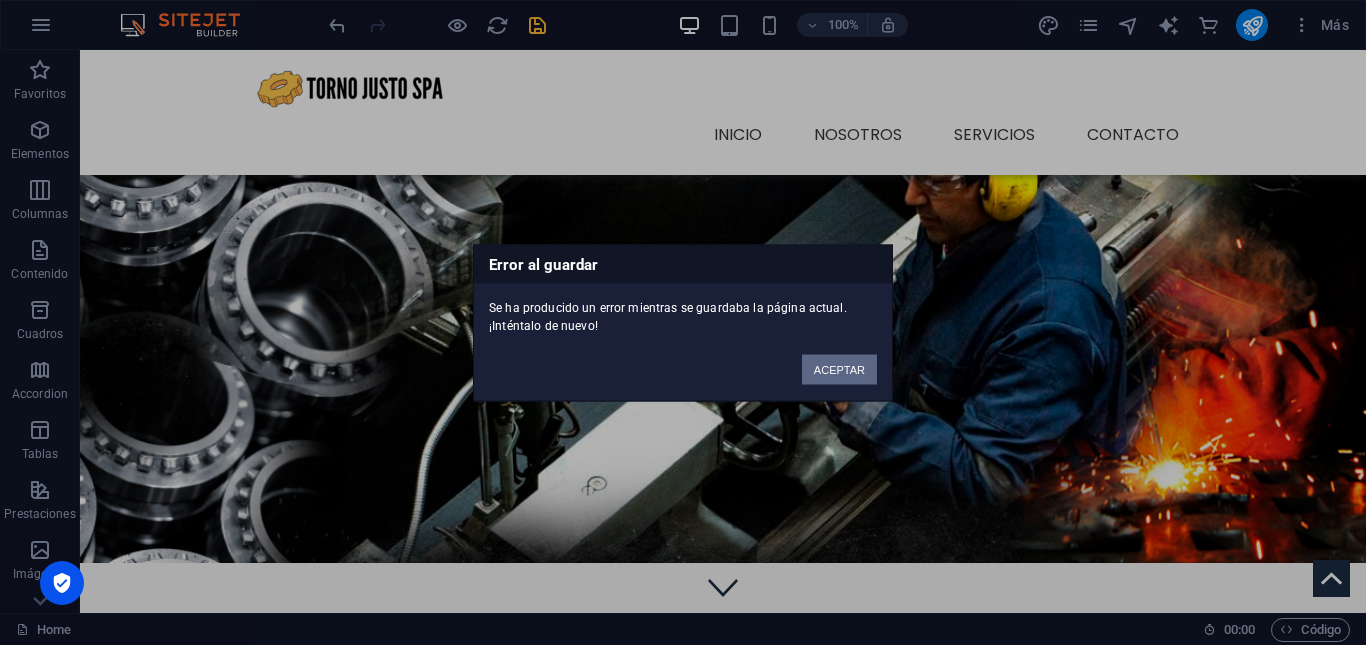 click on "ACEPTAR" at bounding box center (839, 369) 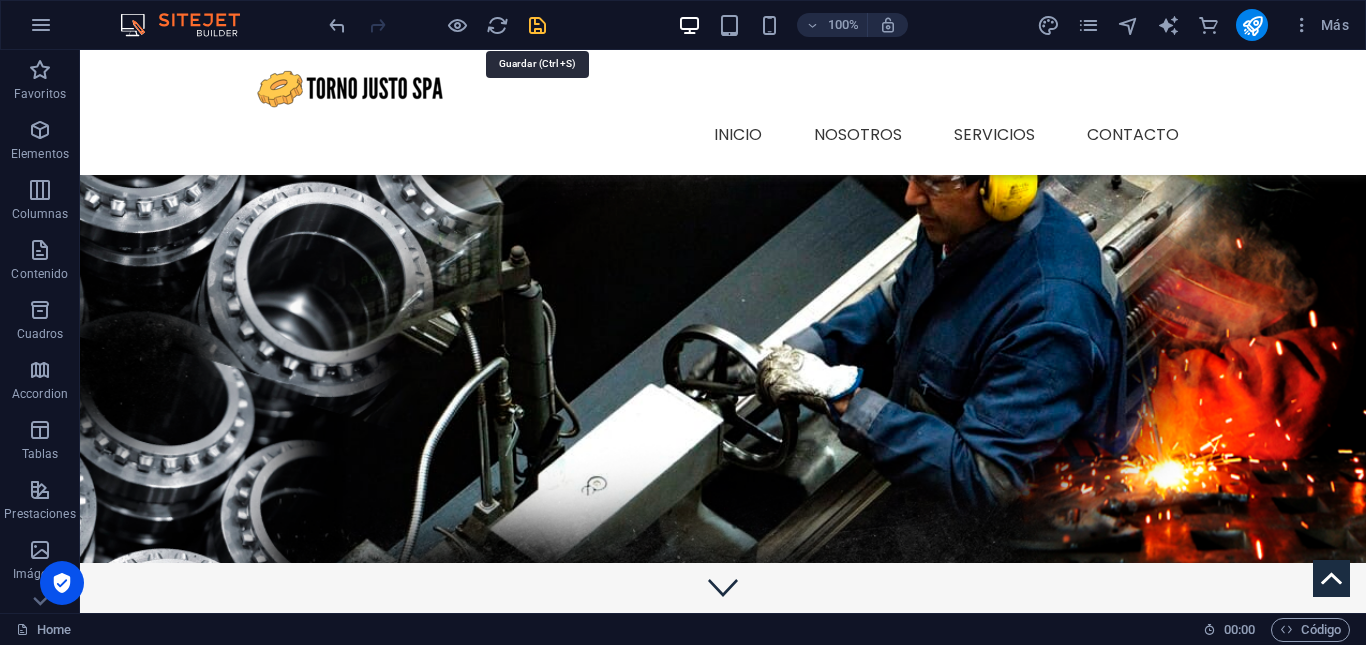 click at bounding box center (537, 25) 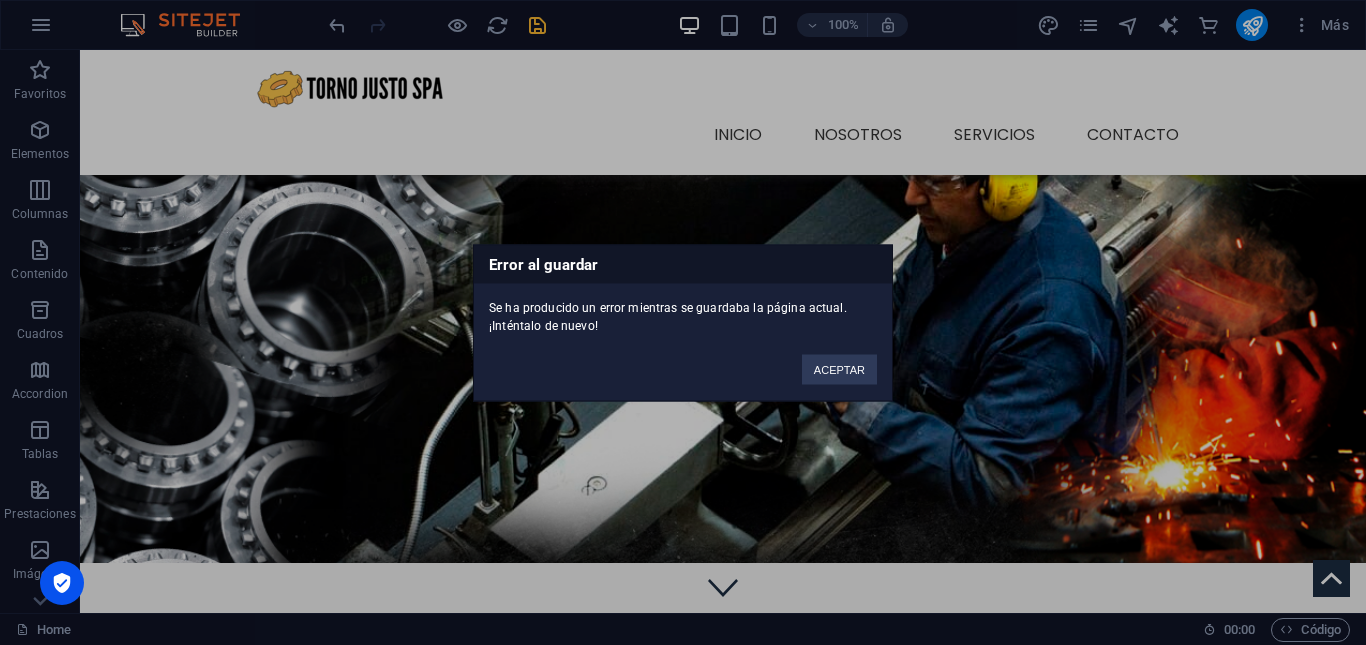 click on "Error al guardar Se ha producido un error mientras se guardaba la página actual. ¡Inténtalo de nuevo! ACEPTAR" at bounding box center (683, 322) 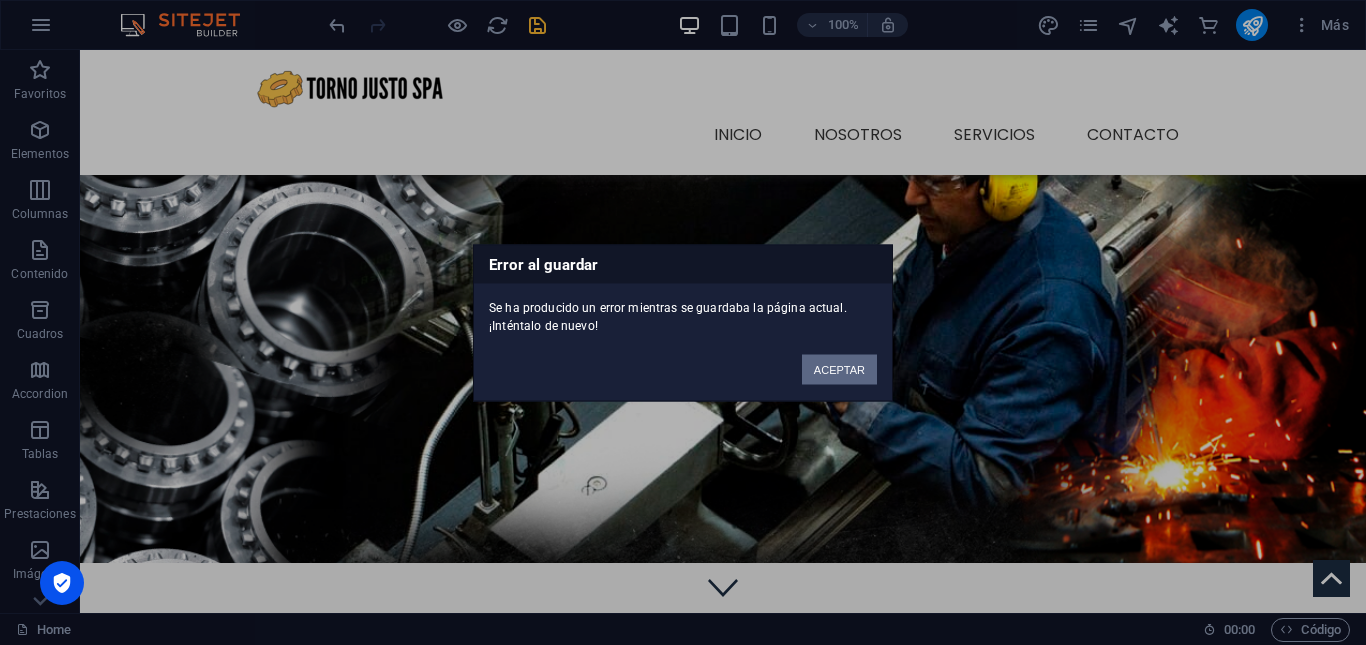 click on "ACEPTAR" at bounding box center [839, 369] 